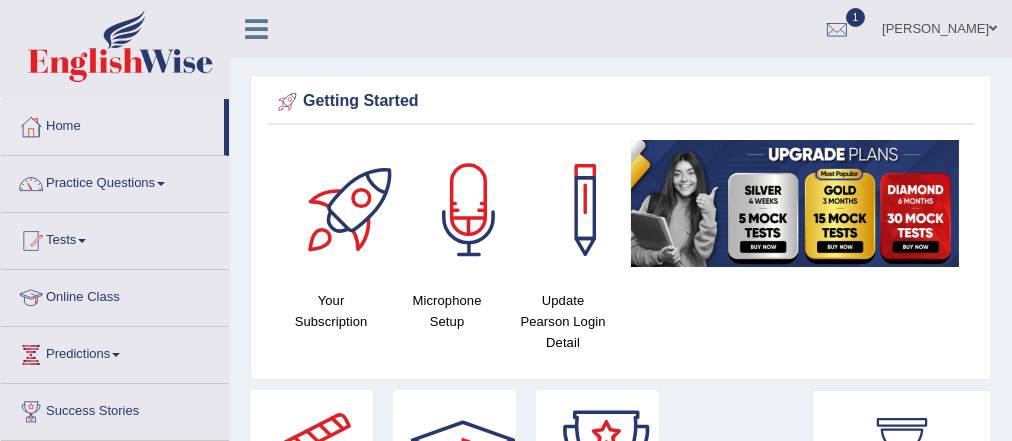 scroll, scrollTop: 0, scrollLeft: 0, axis: both 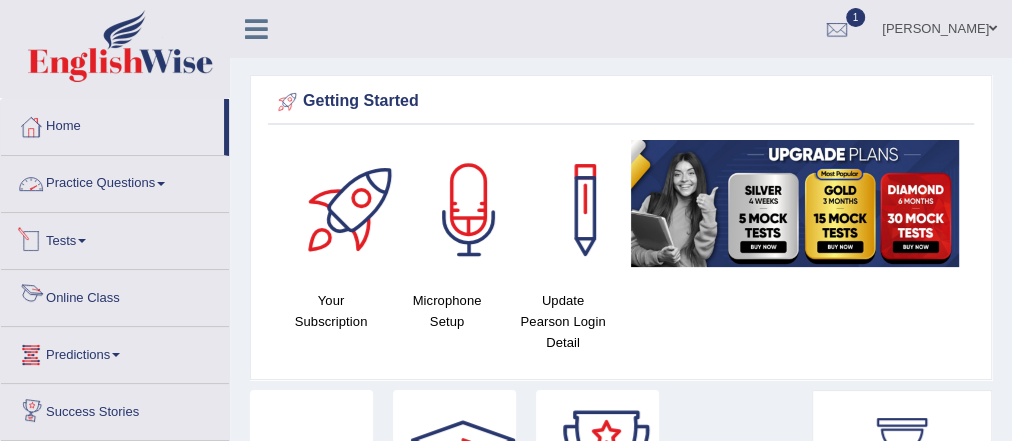 click on "Practice Questions" at bounding box center (115, 181) 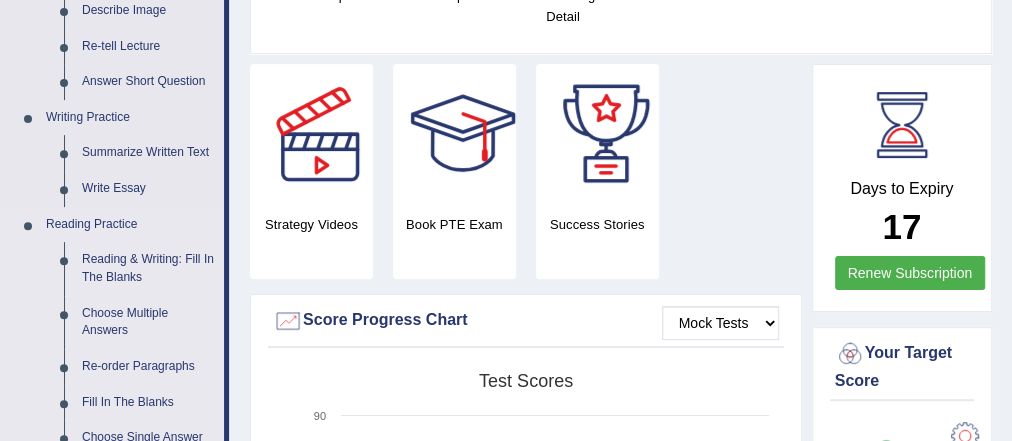 scroll, scrollTop: 400, scrollLeft: 0, axis: vertical 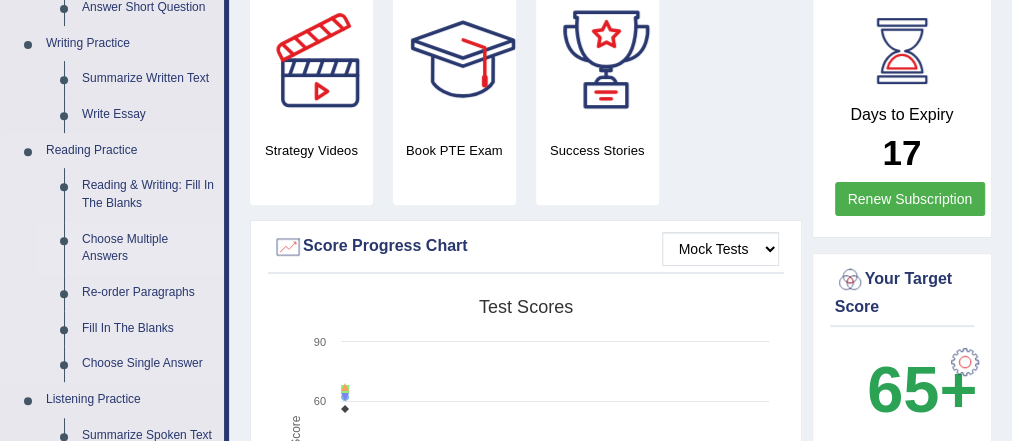 click on "Choose Multiple Answers" at bounding box center [148, 248] 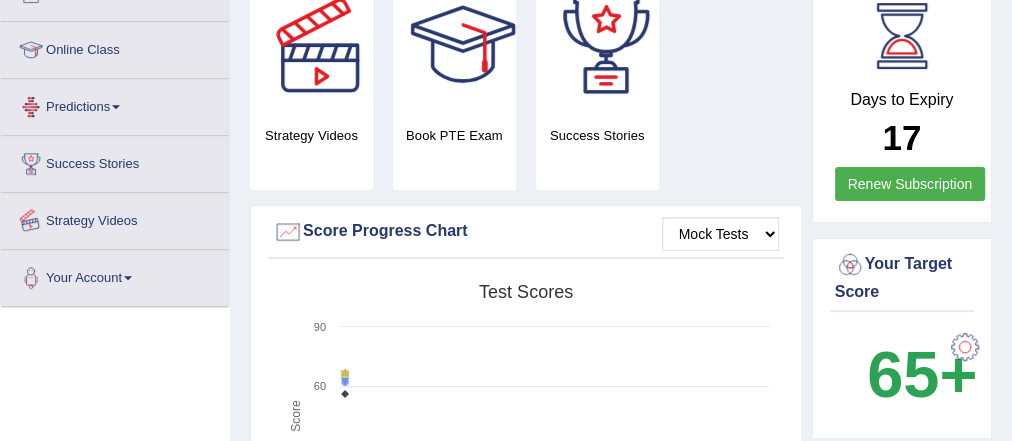scroll, scrollTop: 598, scrollLeft: 0, axis: vertical 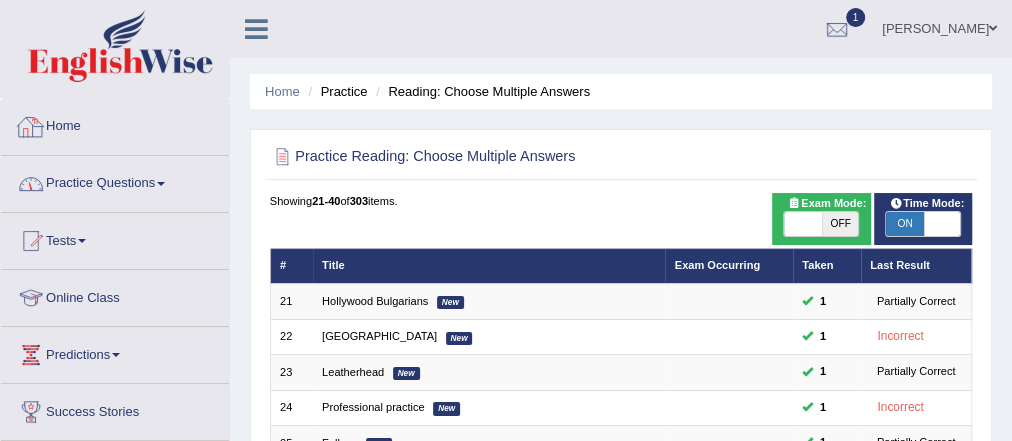 click on "Practice Questions" at bounding box center [115, 181] 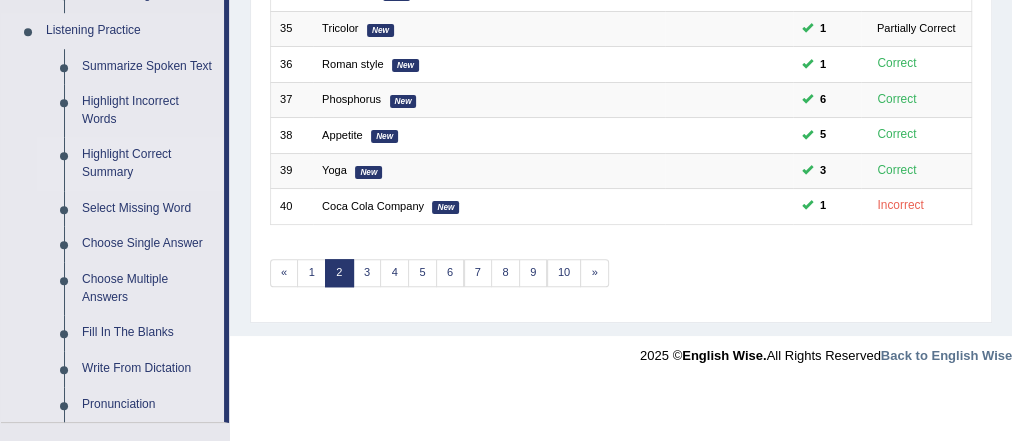 scroll, scrollTop: 529, scrollLeft: 0, axis: vertical 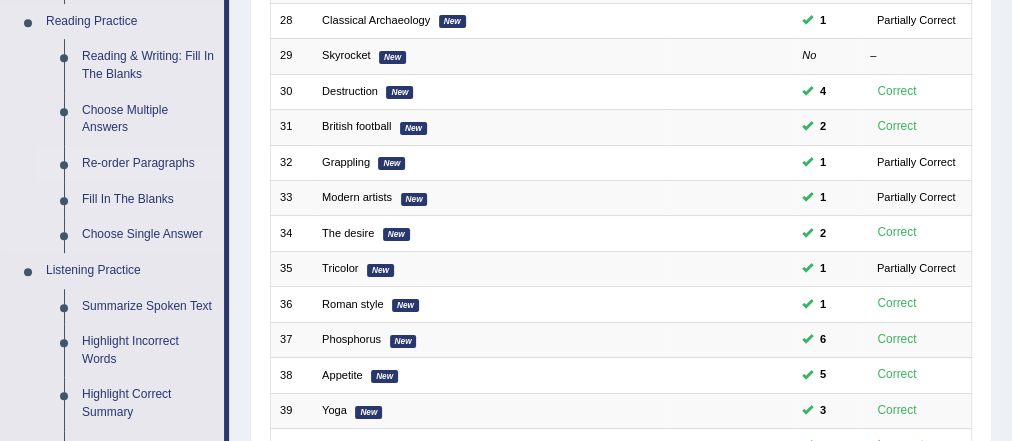 click on "Re-order Paragraphs" at bounding box center (148, 164) 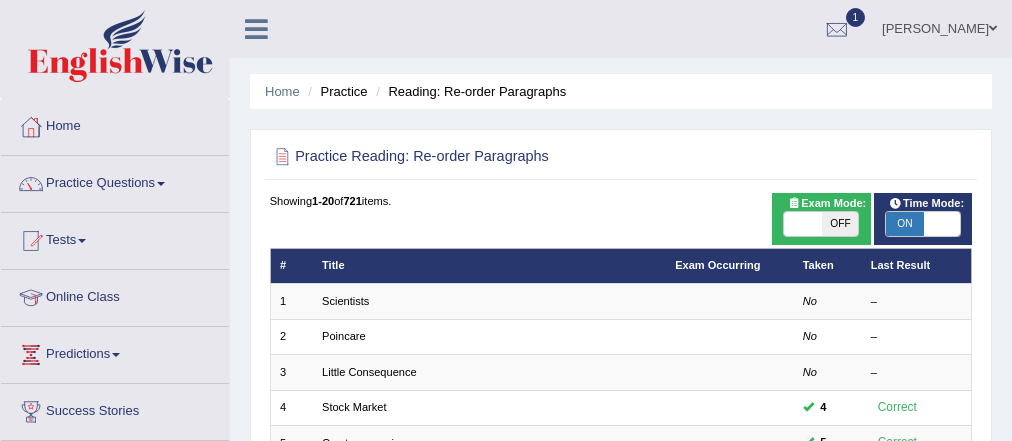 scroll, scrollTop: 240, scrollLeft: 0, axis: vertical 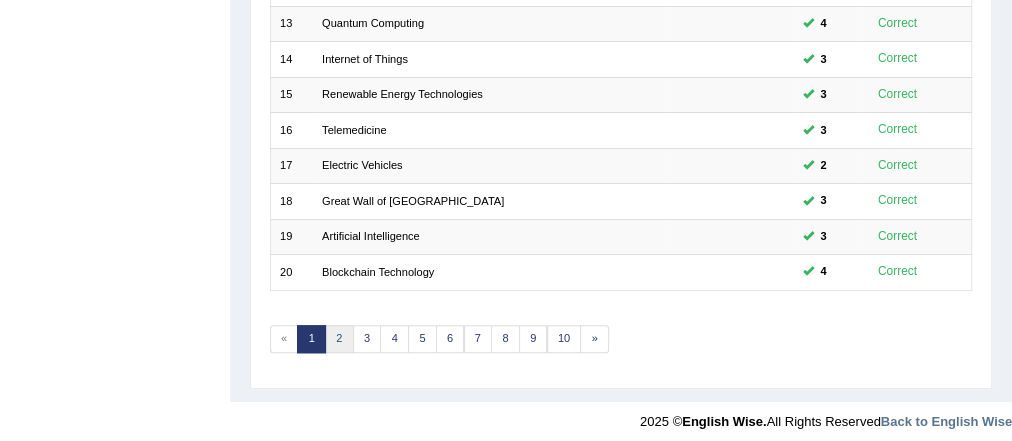 click on "2" at bounding box center [339, 339] 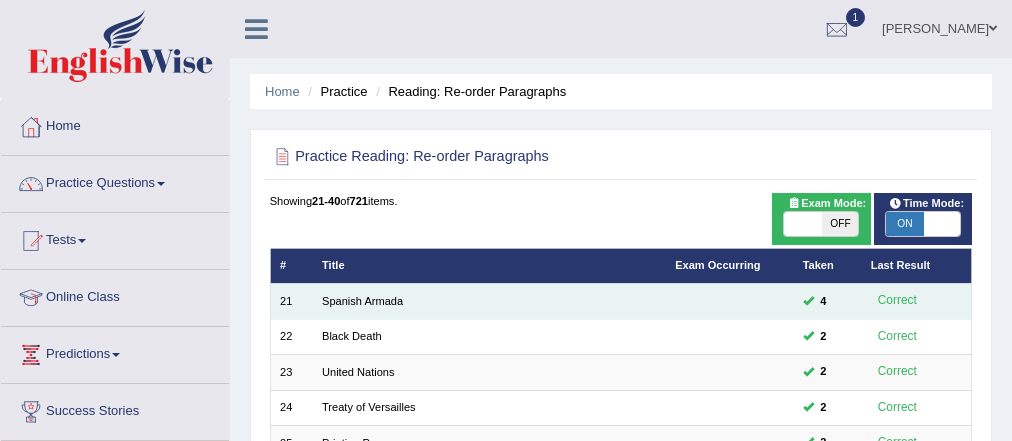 scroll, scrollTop: 0, scrollLeft: 0, axis: both 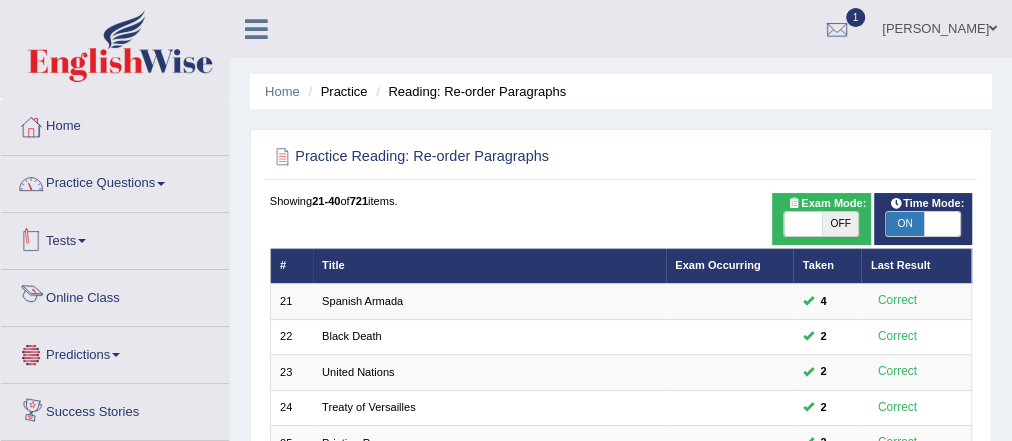 click on "Practice Questions" at bounding box center (115, 181) 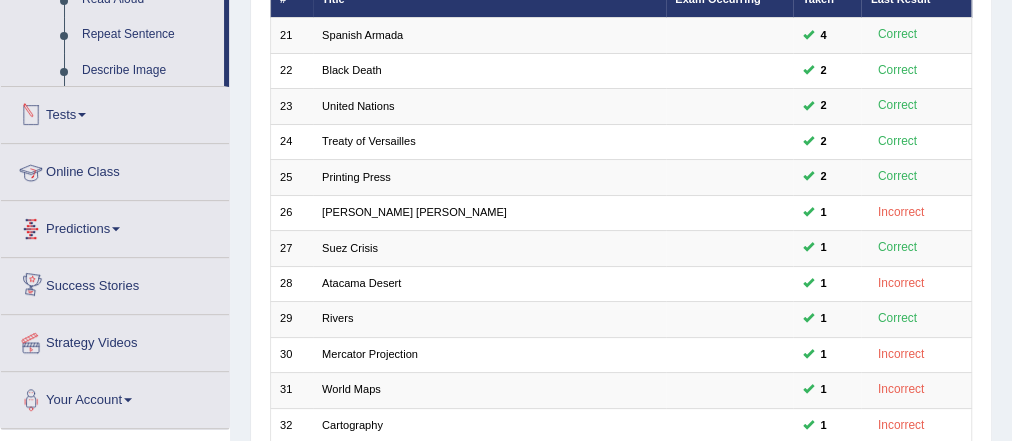 scroll, scrollTop: 400, scrollLeft: 0, axis: vertical 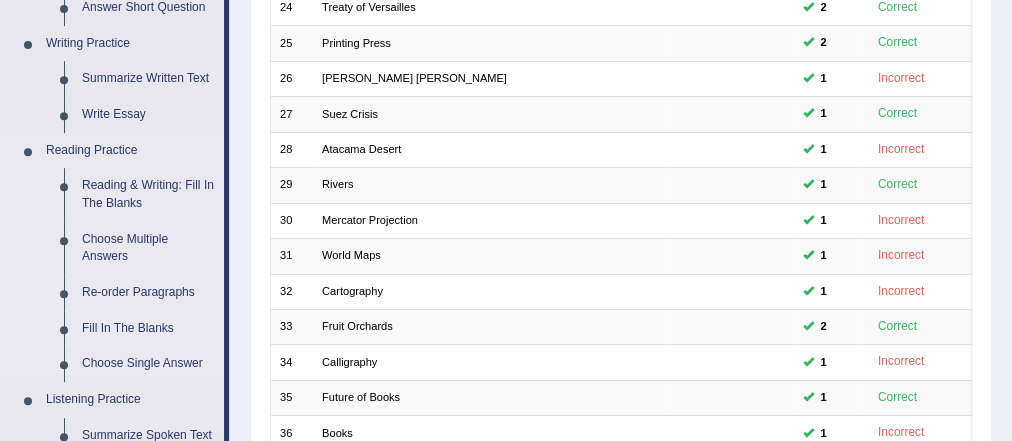 click on "Fill In The Blanks" at bounding box center [148, 329] 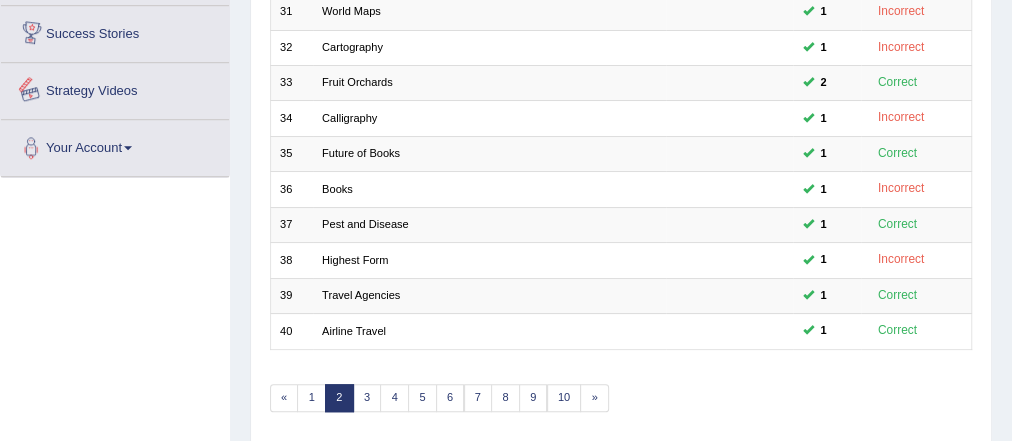 scroll, scrollTop: 703, scrollLeft: 0, axis: vertical 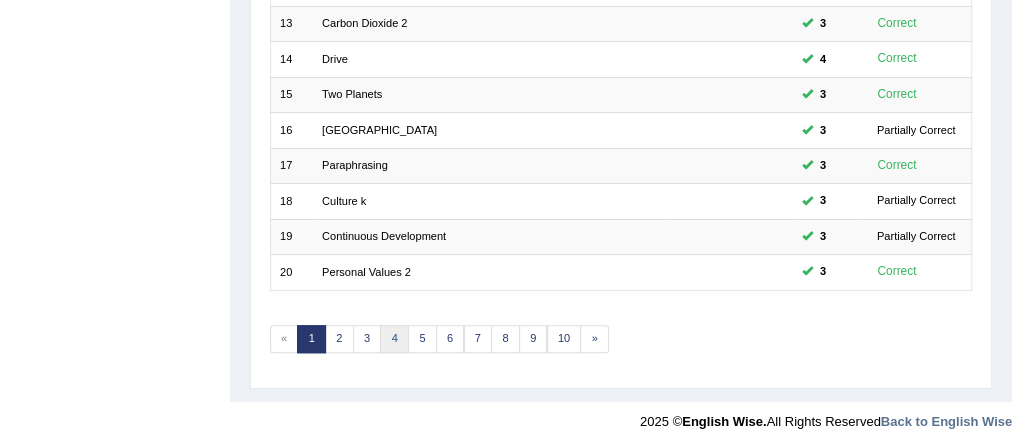 click on "4" at bounding box center [394, 339] 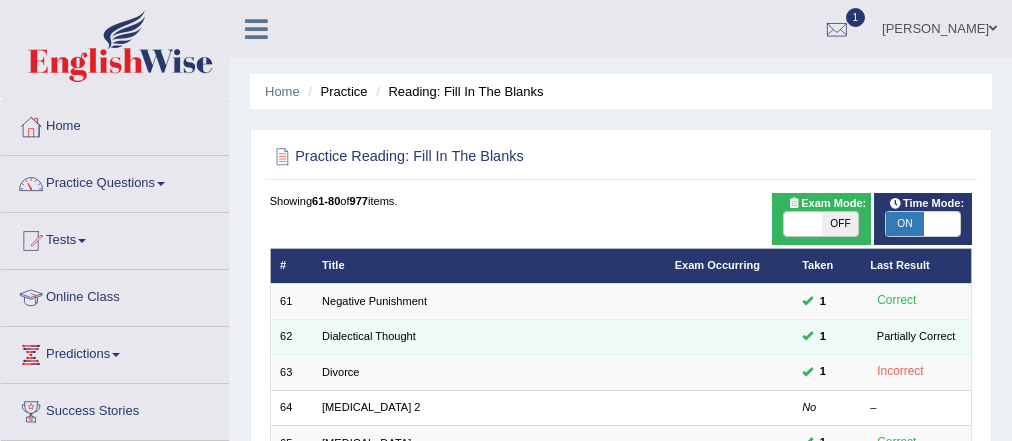 scroll, scrollTop: 0, scrollLeft: 0, axis: both 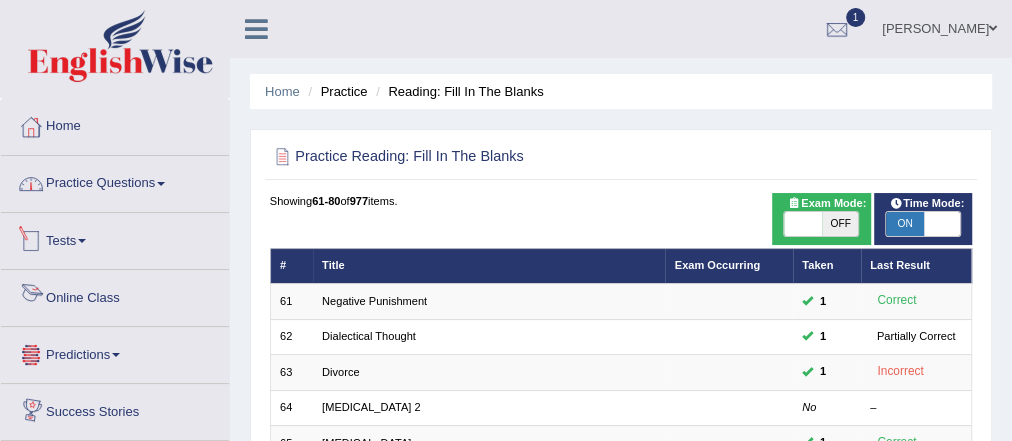 click on "Practice Questions" at bounding box center [115, 181] 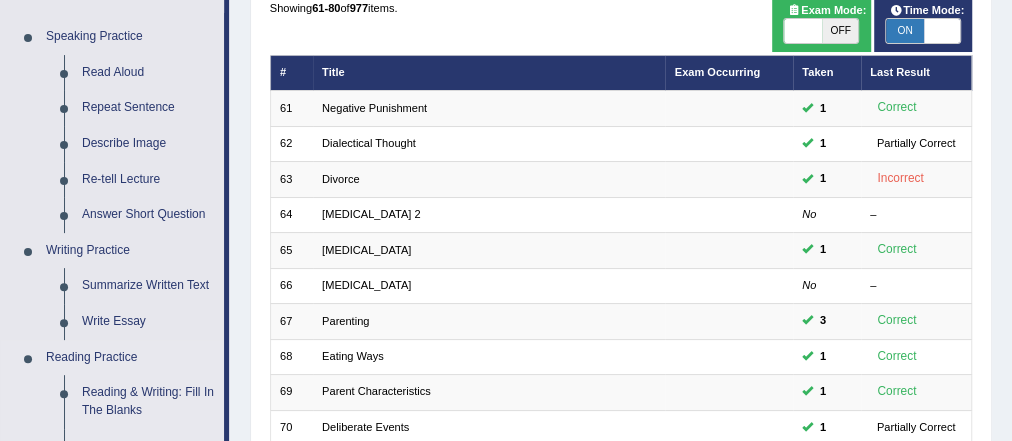 scroll, scrollTop: 400, scrollLeft: 0, axis: vertical 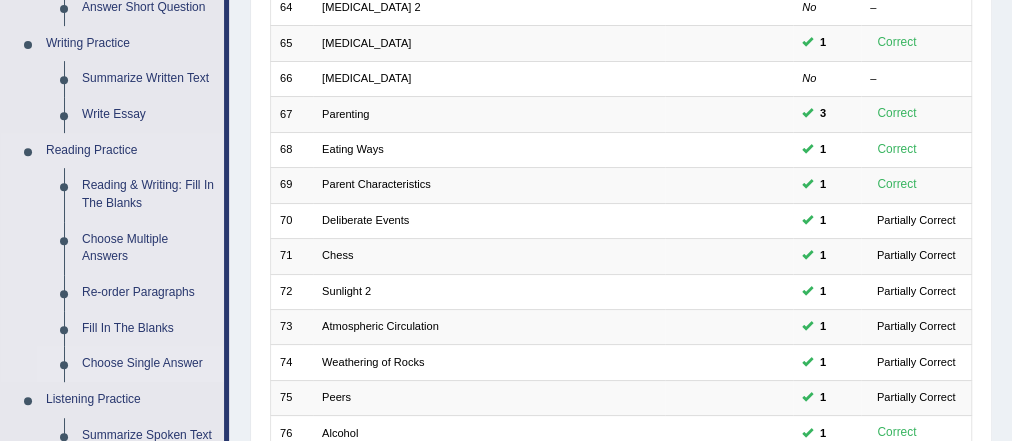 click on "Choose Single Answer" at bounding box center (148, 364) 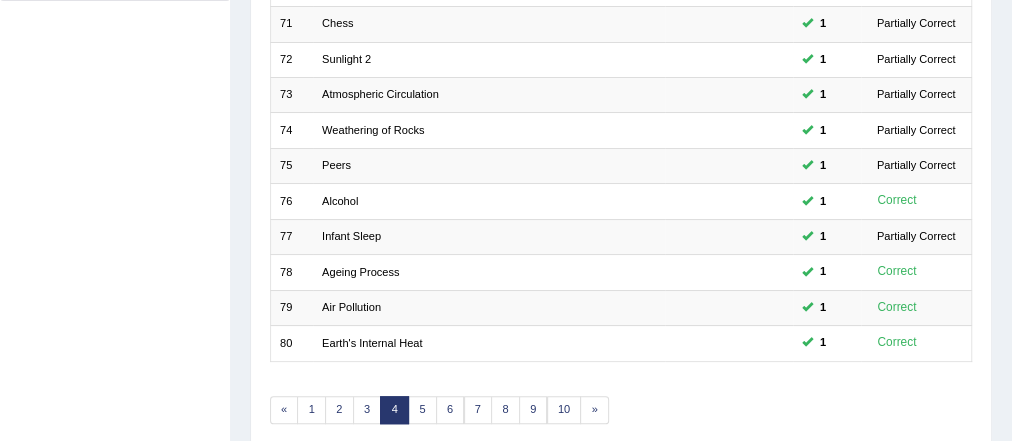 scroll, scrollTop: 703, scrollLeft: 0, axis: vertical 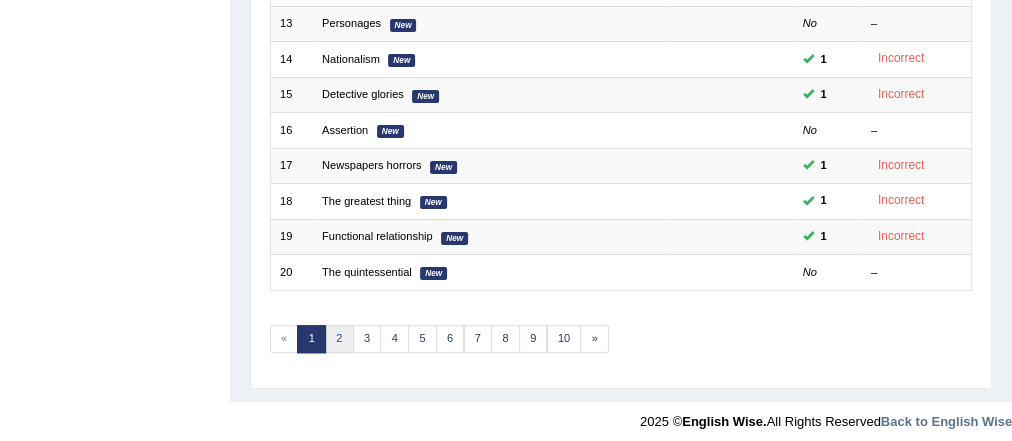 click on "2" at bounding box center (339, 339) 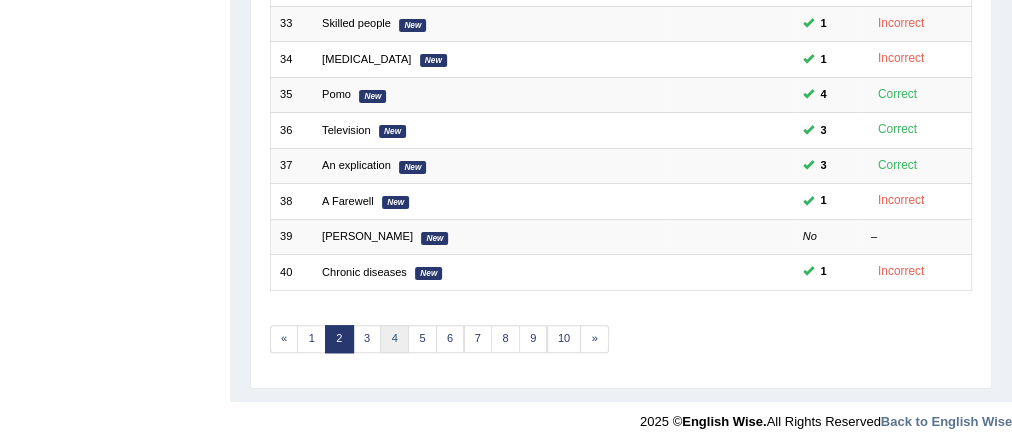 scroll, scrollTop: 703, scrollLeft: 0, axis: vertical 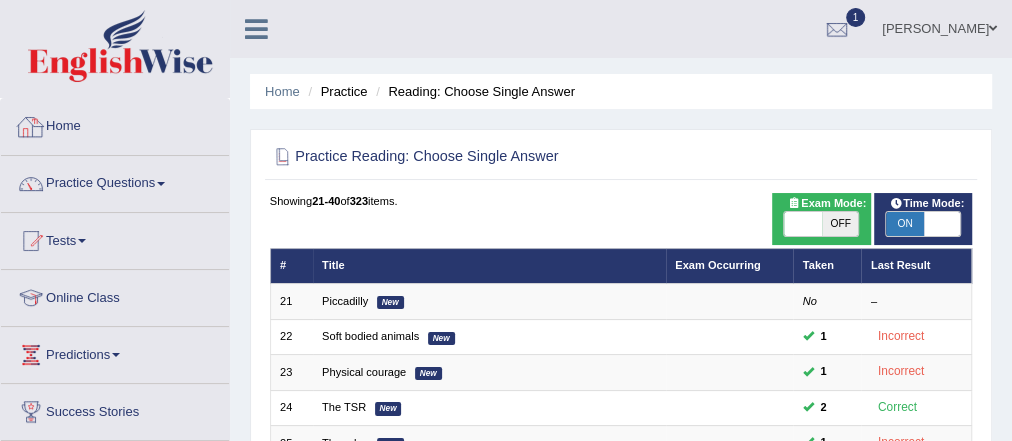 click on "Home
Practice
Reading: Choose Single Answer" at bounding box center (621, 91) 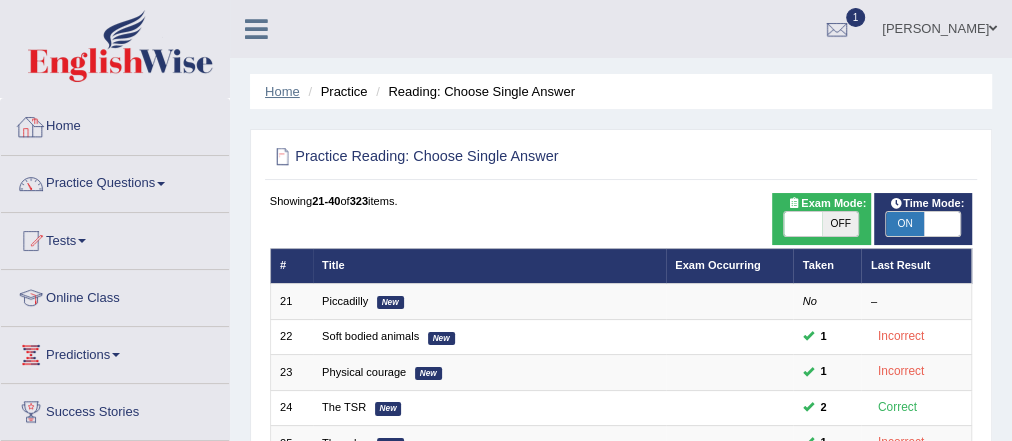 click on "Home" at bounding box center (282, 91) 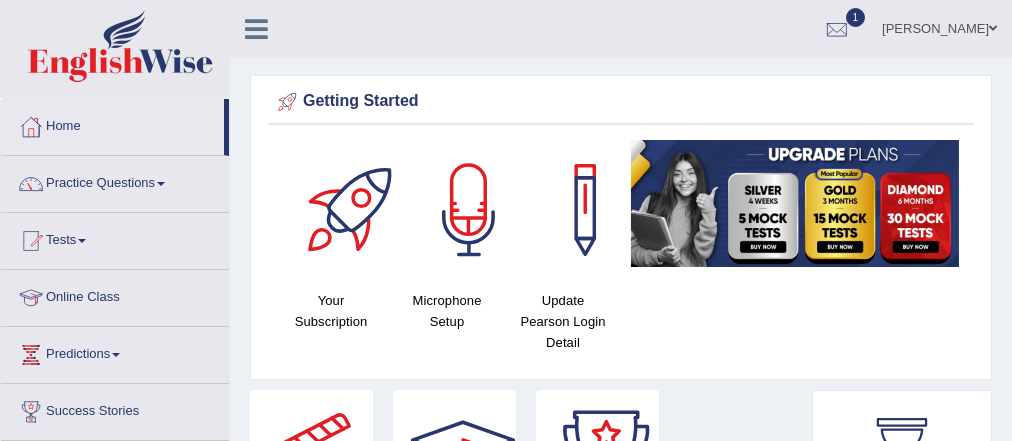 scroll, scrollTop: 0, scrollLeft: 0, axis: both 